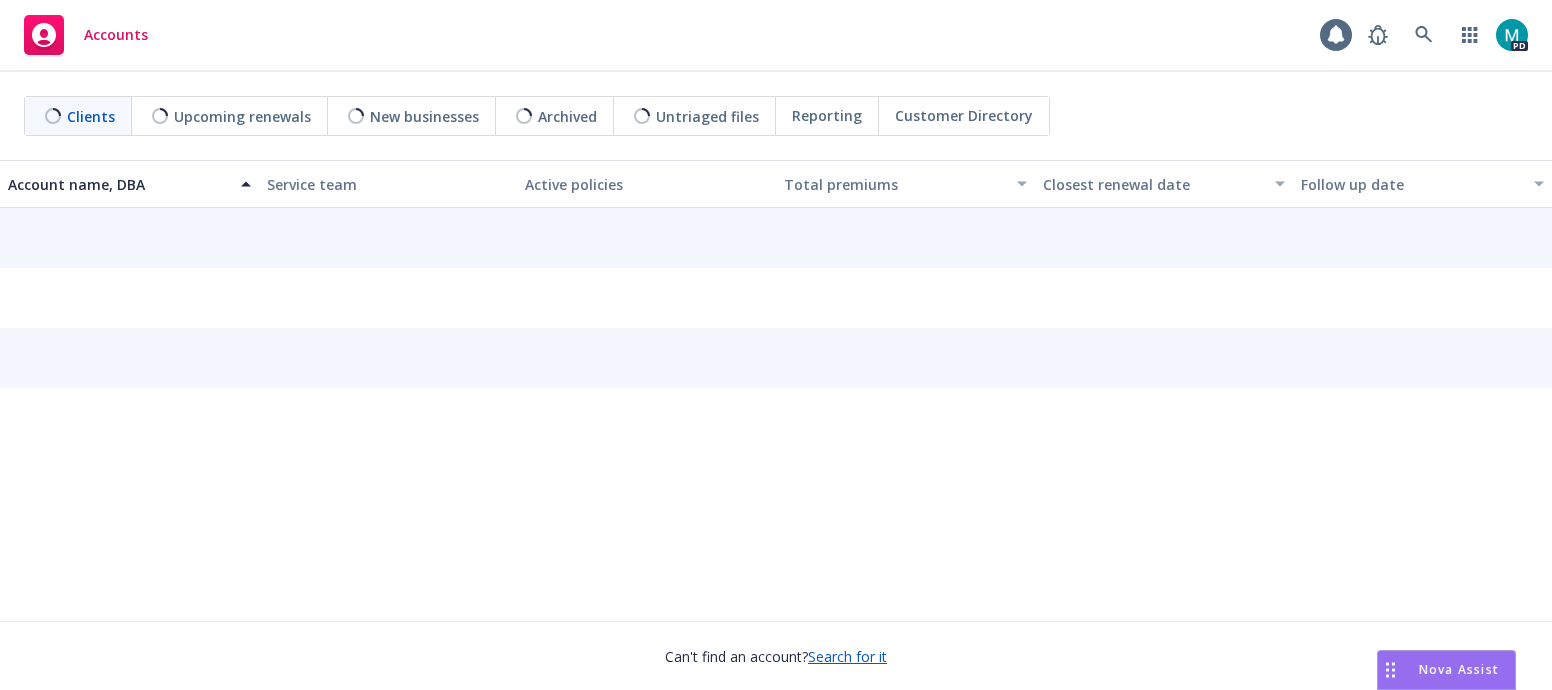 scroll, scrollTop: 0, scrollLeft: 0, axis: both 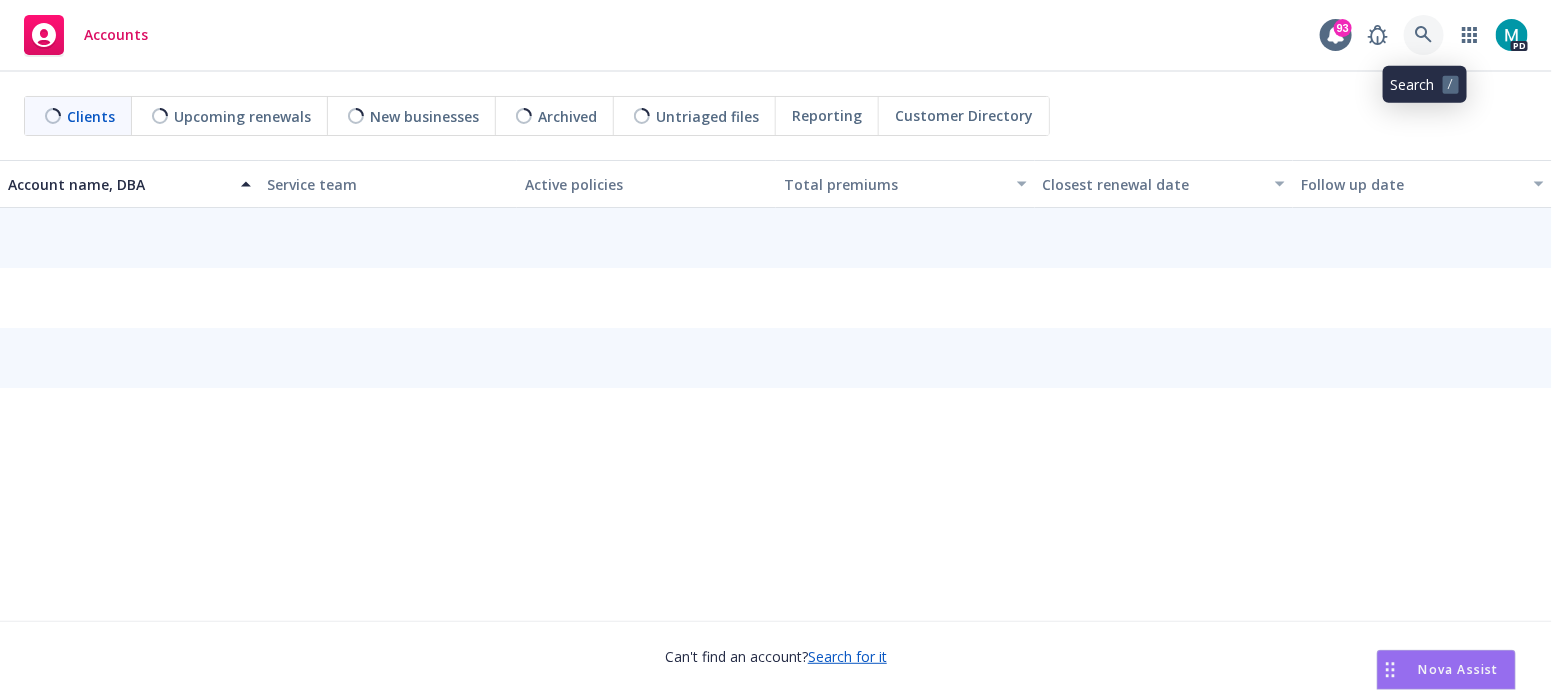click at bounding box center (1424, 35) 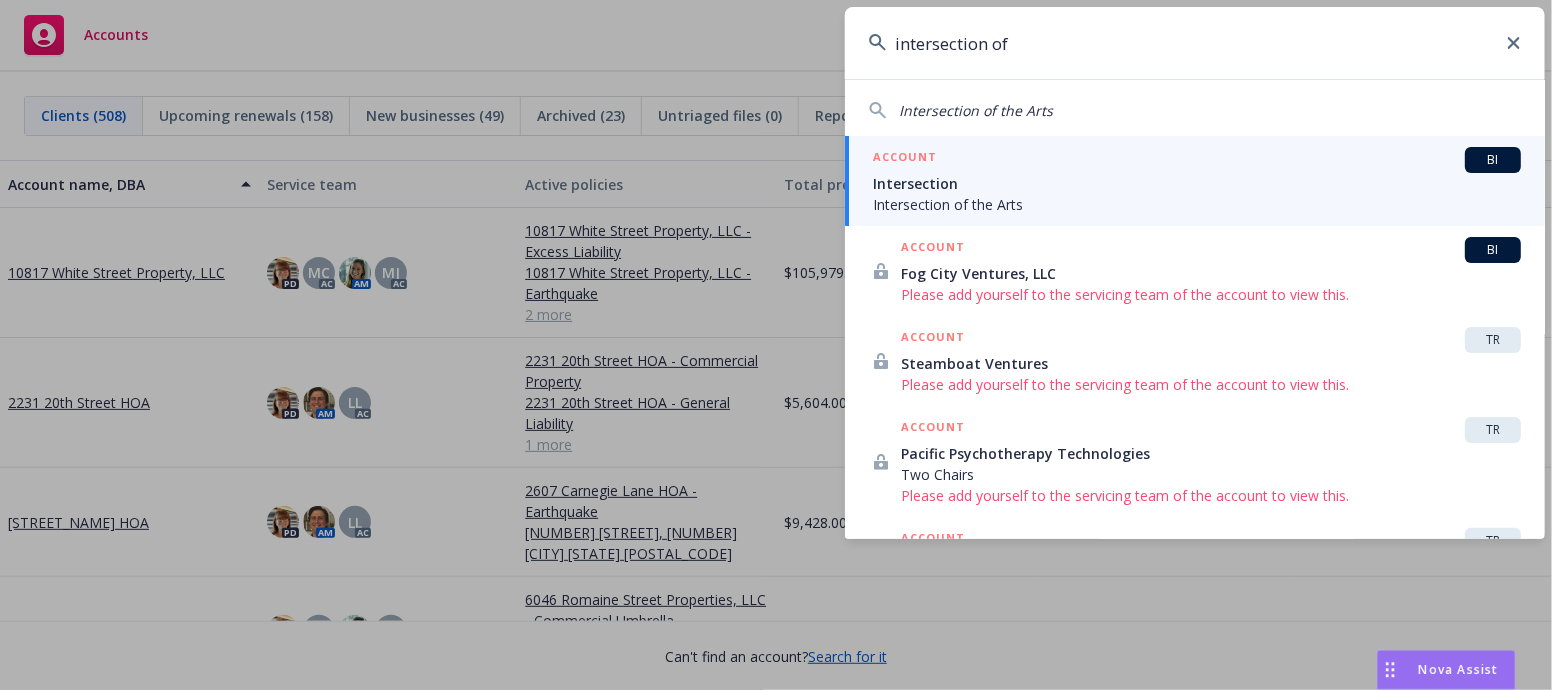 type on "intersection of" 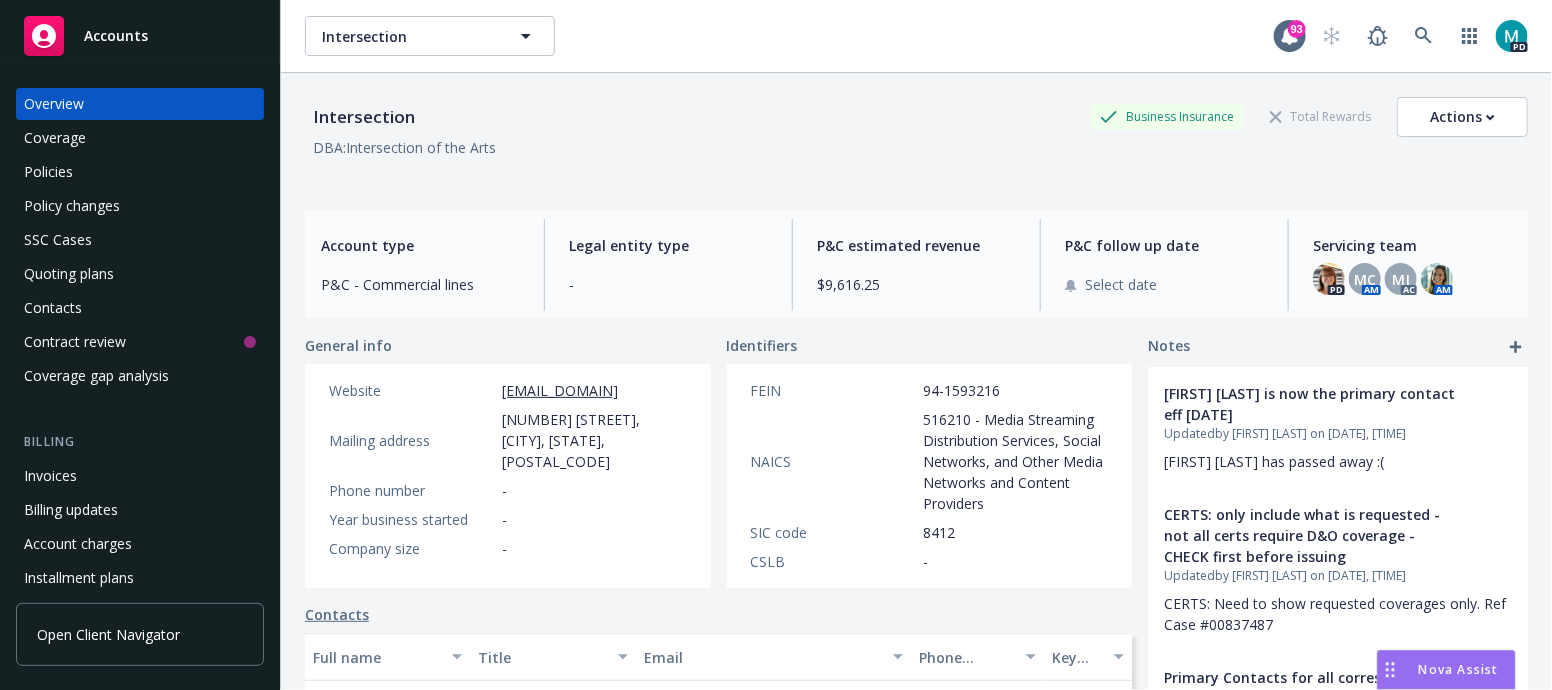 click on "Policies" at bounding box center (48, 172) 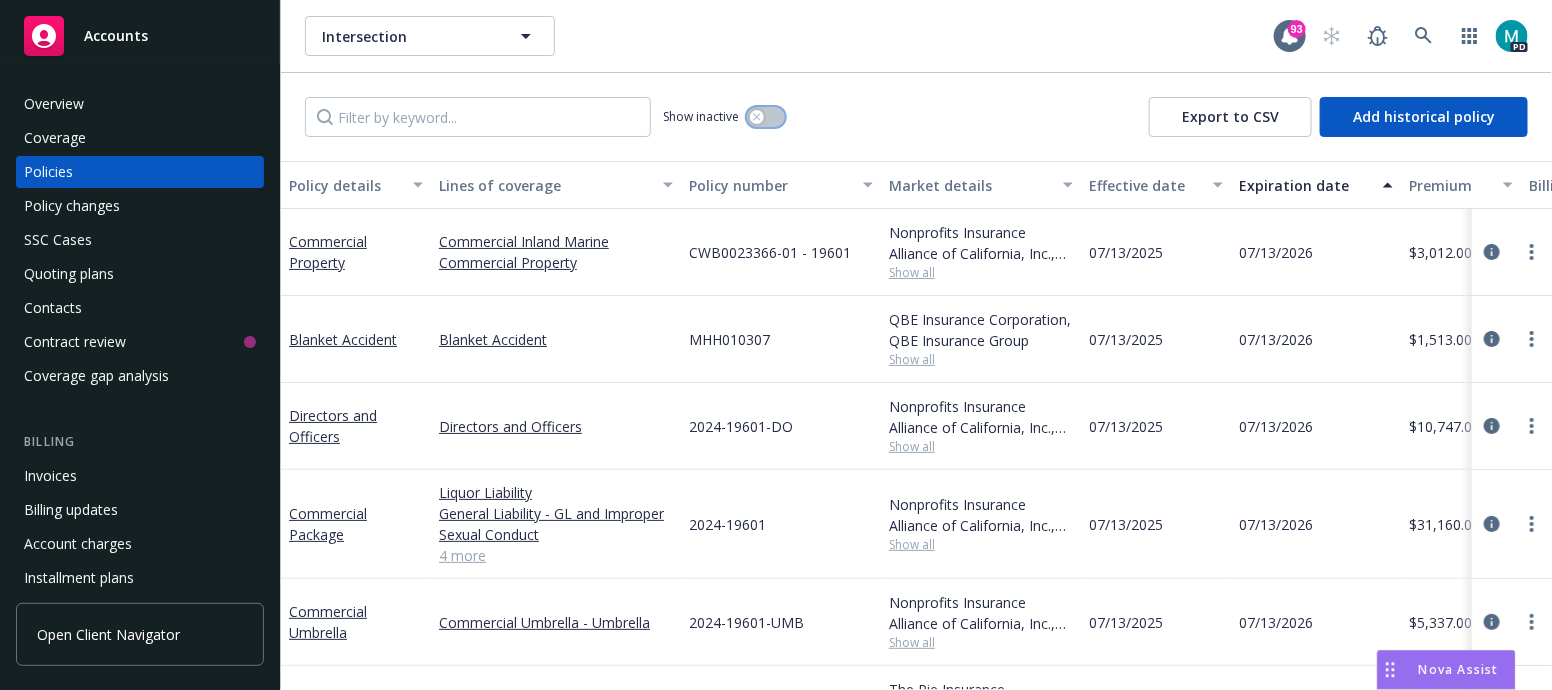 click at bounding box center (757, 117) 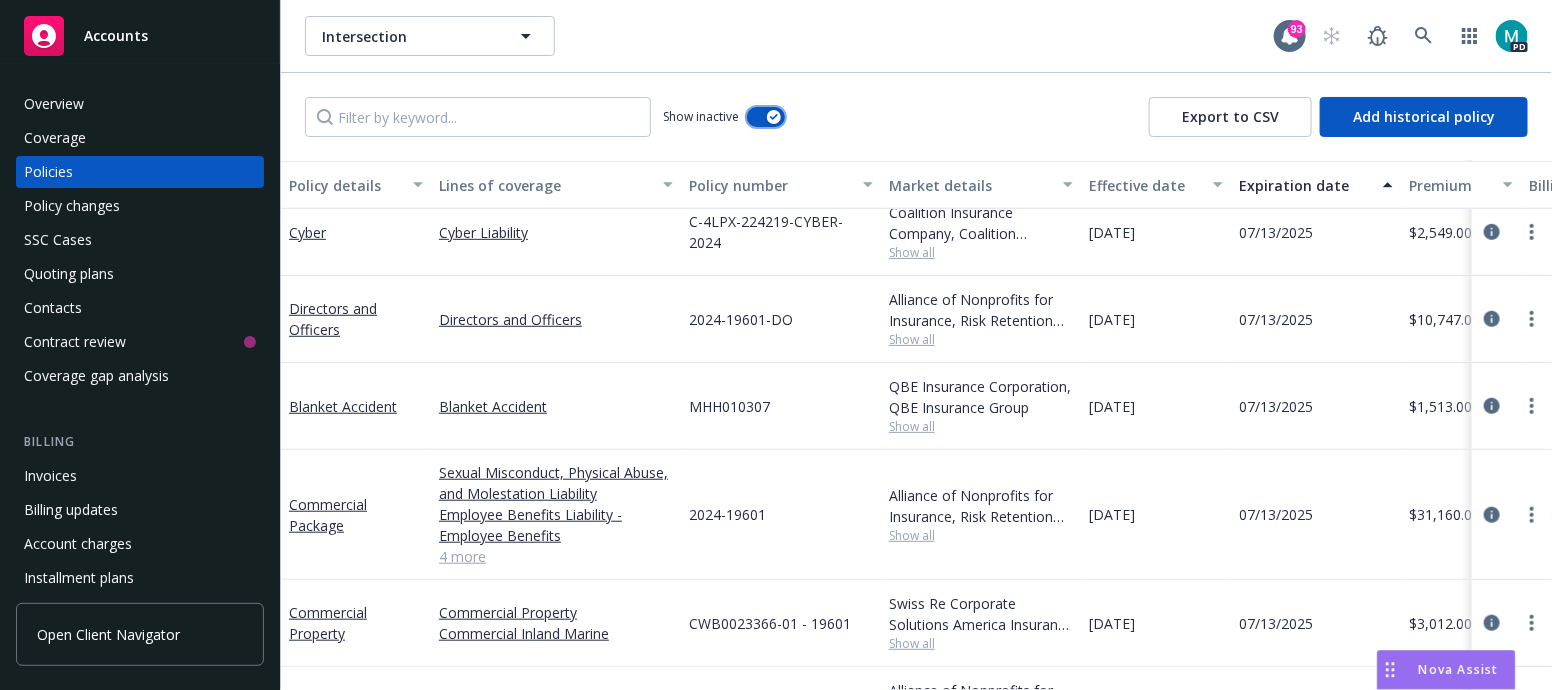 scroll, scrollTop: 3615, scrollLeft: 0, axis: vertical 